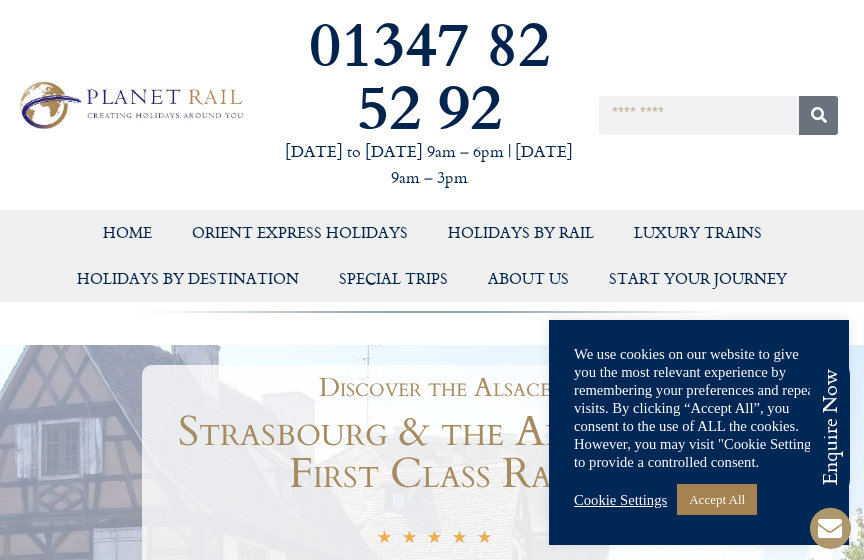scroll, scrollTop: 0, scrollLeft: 0, axis: both 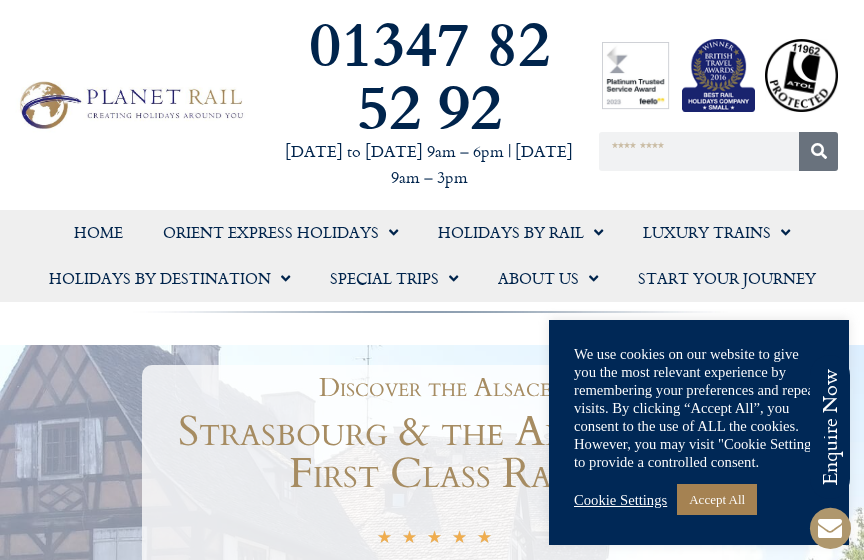 click on "Accept All" at bounding box center (717, 499) 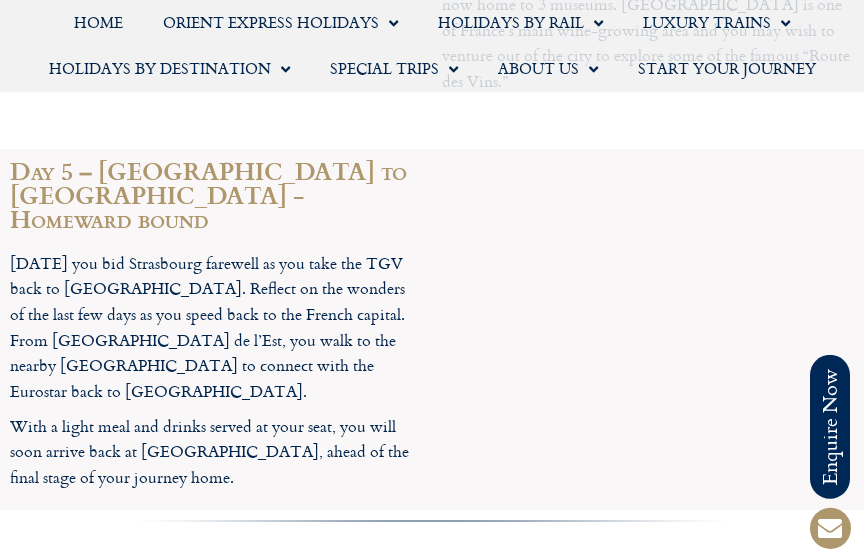 scroll, scrollTop: 3196, scrollLeft: 0, axis: vertical 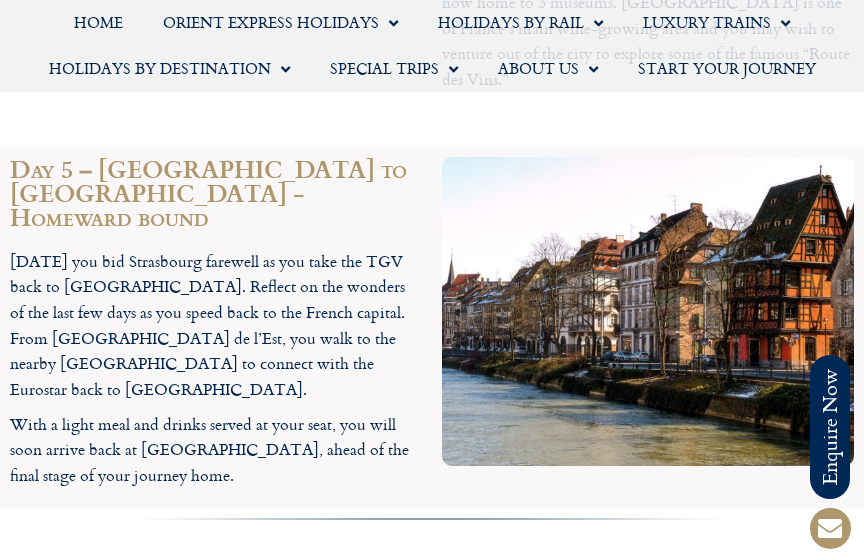 click on "Your recommended hotel" at bounding box center (432, 697) 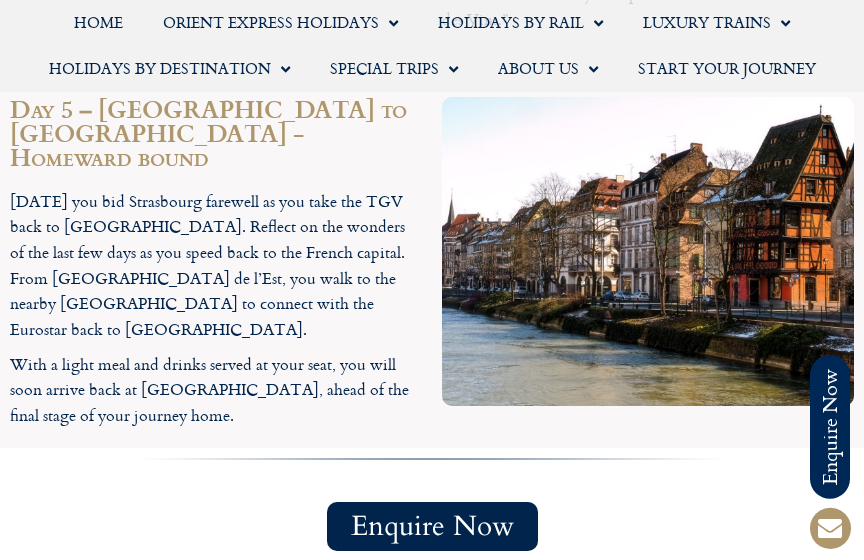 scroll, scrollTop: 3258, scrollLeft: 0, axis: vertical 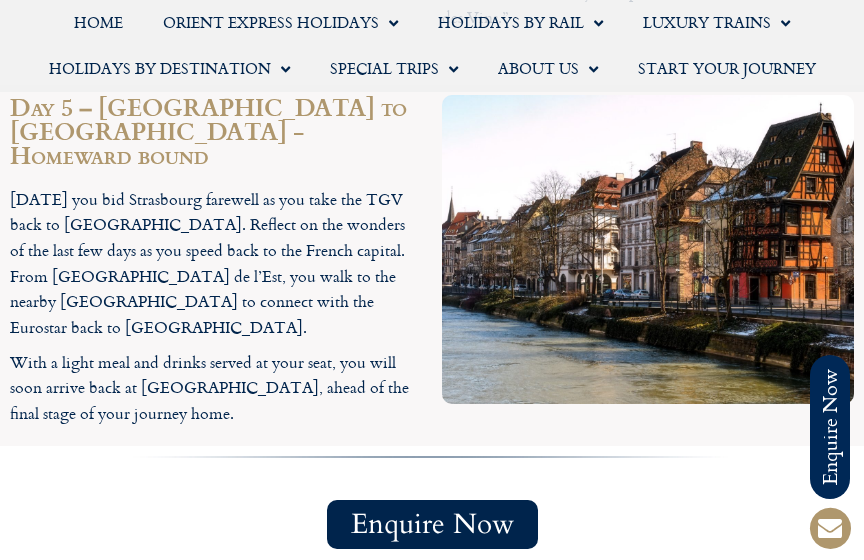 click on "Hotel Régent Contades" at bounding box center [143, 713] 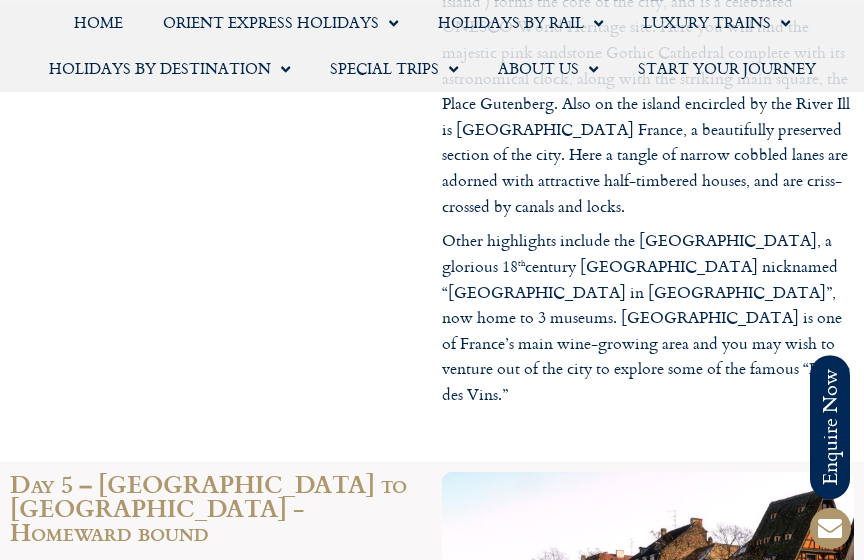 scroll, scrollTop: 2877, scrollLeft: 0, axis: vertical 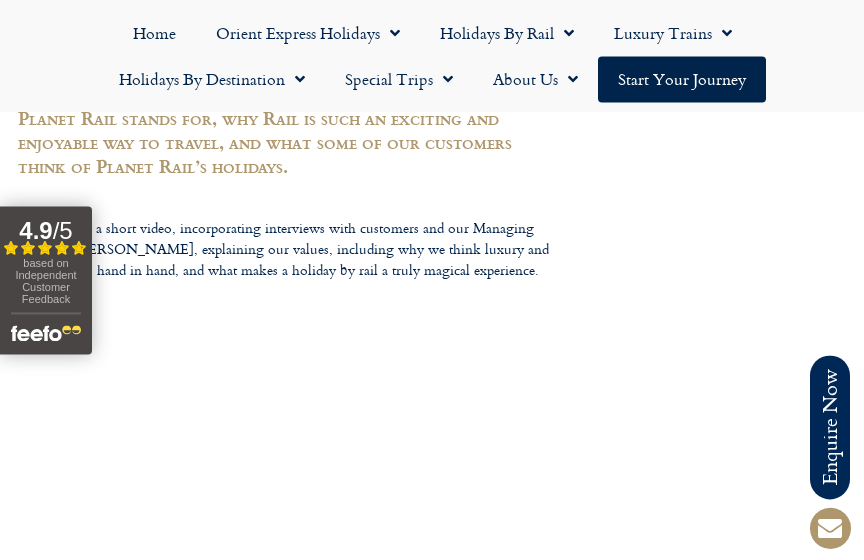 click on "Special Trips" 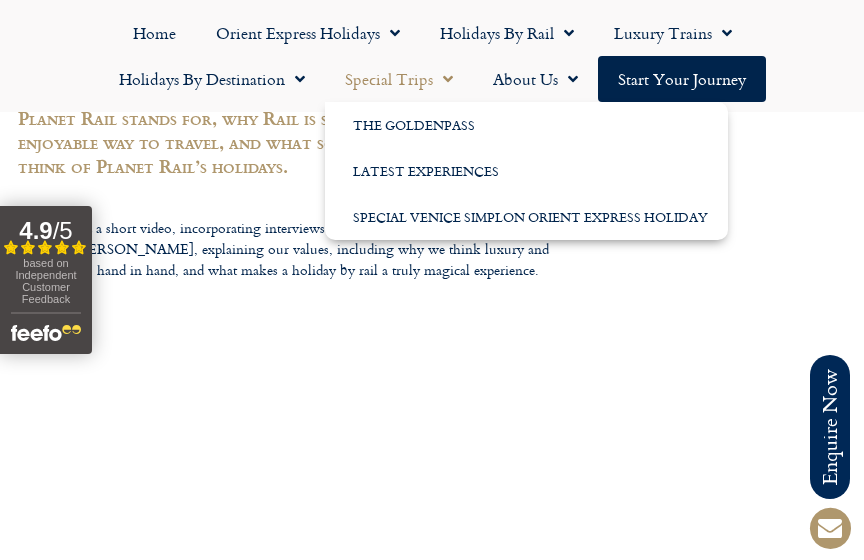 click on "Latest Experiences" 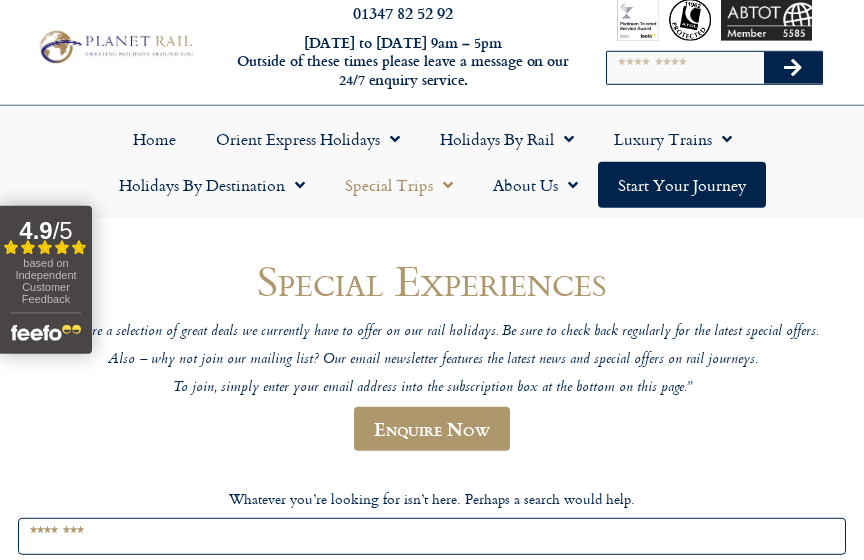 scroll, scrollTop: 0, scrollLeft: 0, axis: both 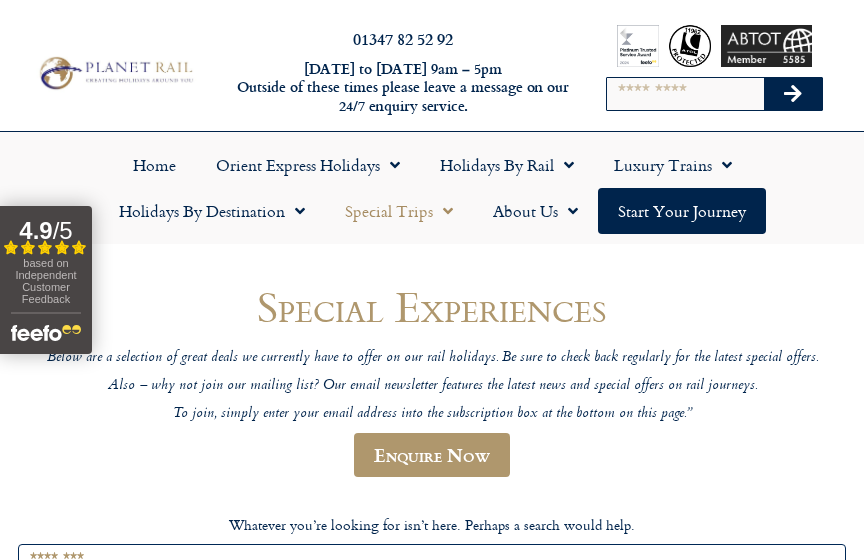 click on "Holidays by Destination" 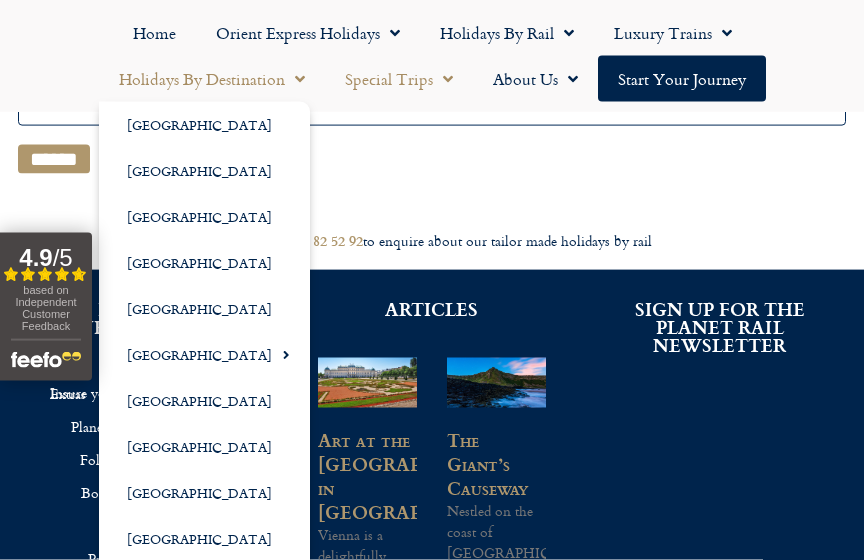 scroll, scrollTop: 453, scrollLeft: 0, axis: vertical 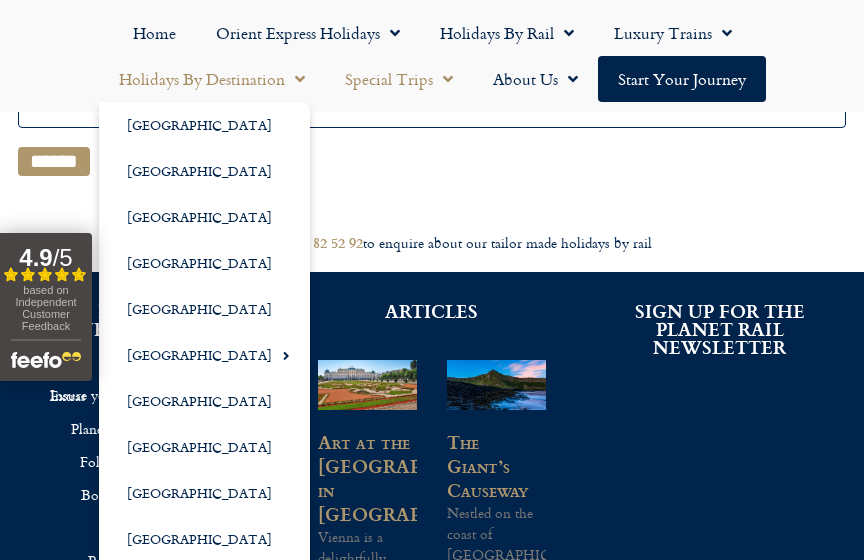 click on "[GEOGRAPHIC_DATA]" 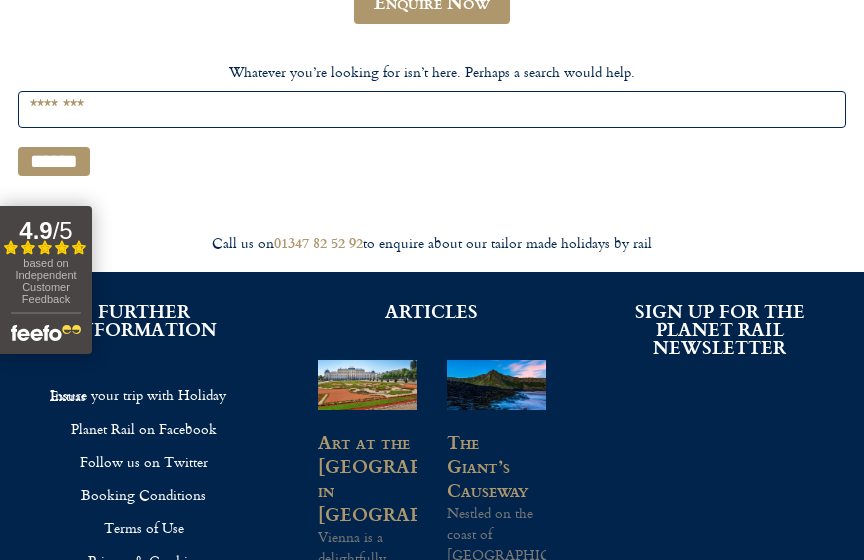 scroll, scrollTop: 506, scrollLeft: 0, axis: vertical 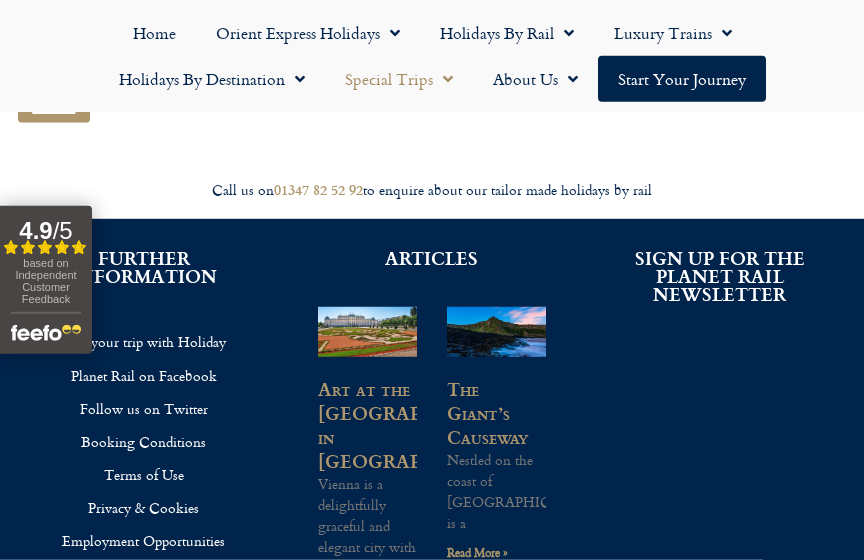 click on "Holidays by Destination" 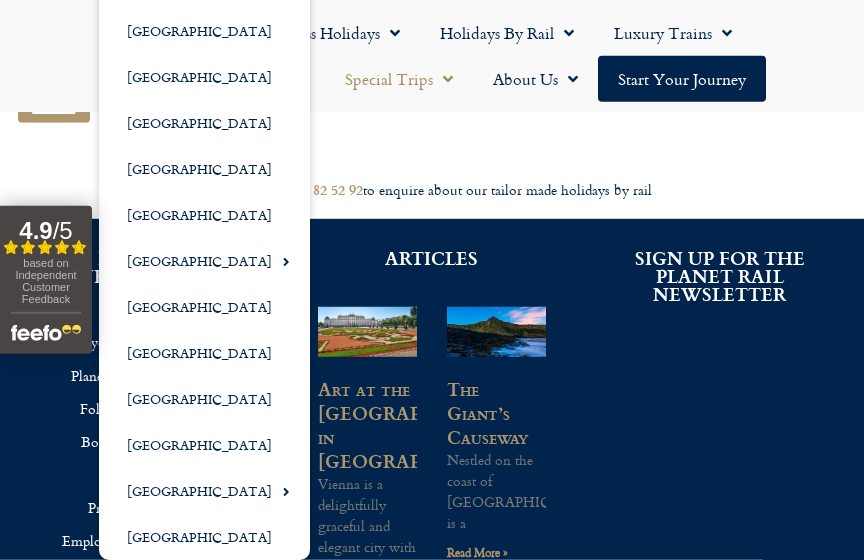 click on "Special Experiences
Below are a selection of great deals we currently have to offer on our rail holidays. Be sure to check back regularly for the latest special offers.
Also – why not join our mailing list? Our email newsletter features the latest news and special offers on rail journeys.
To join, simply enter your email address into the subscription box at the bottom on this page.”
Enquire Now
Whatever you’re looking for isn’t here. Perhaps a search would help.
Search for:
******" at bounding box center [432, -50] 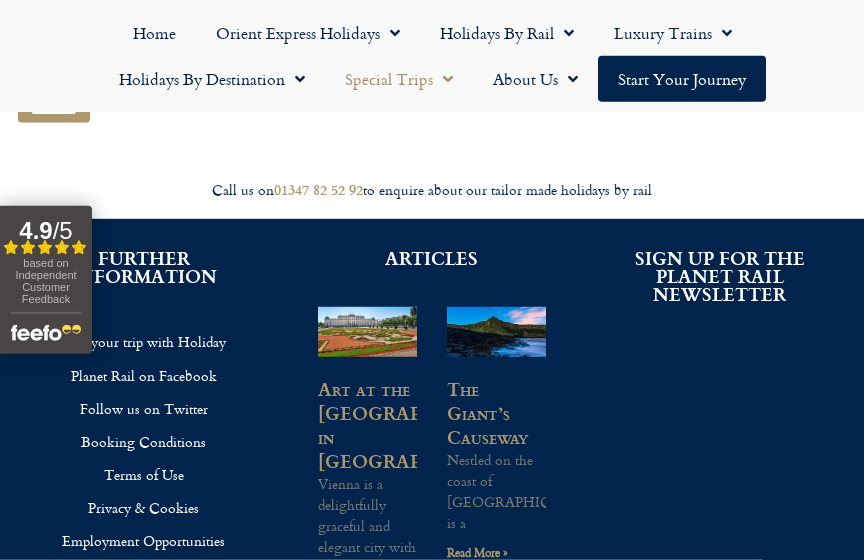 click on "Holidays by Destination" 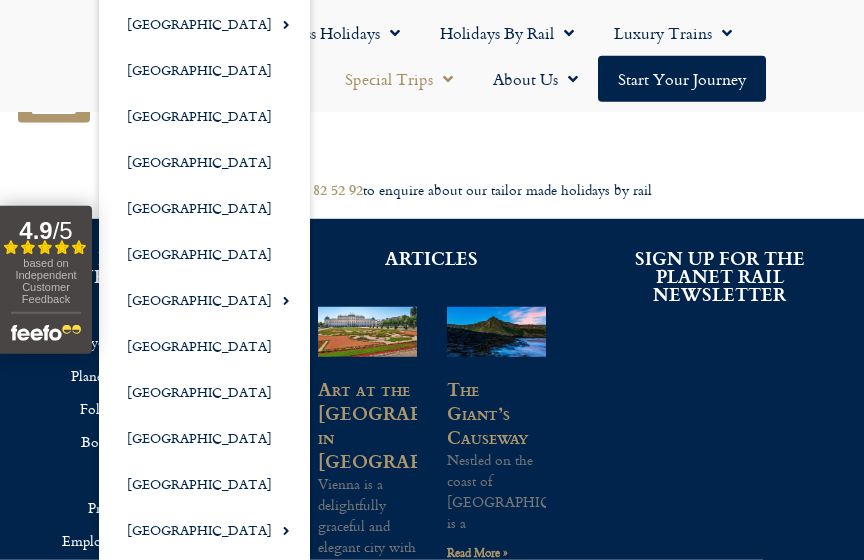 click on "[GEOGRAPHIC_DATA]" 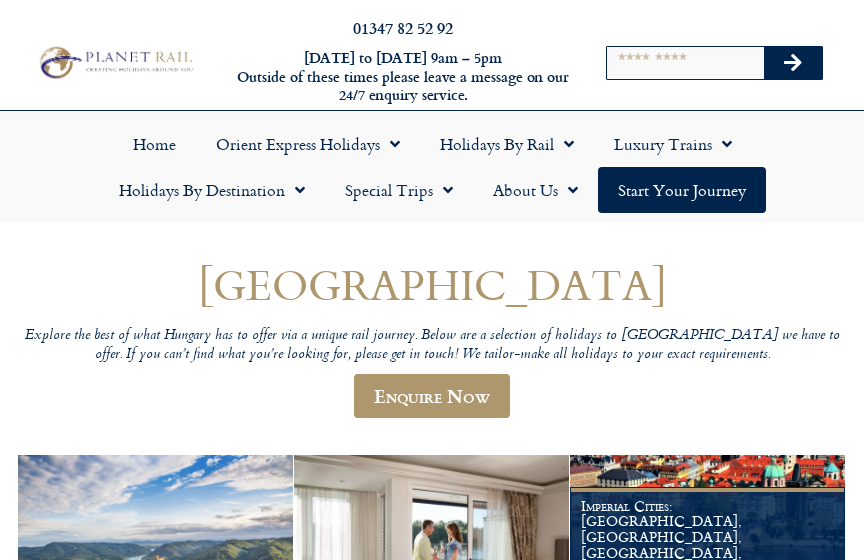 scroll, scrollTop: 0, scrollLeft: 0, axis: both 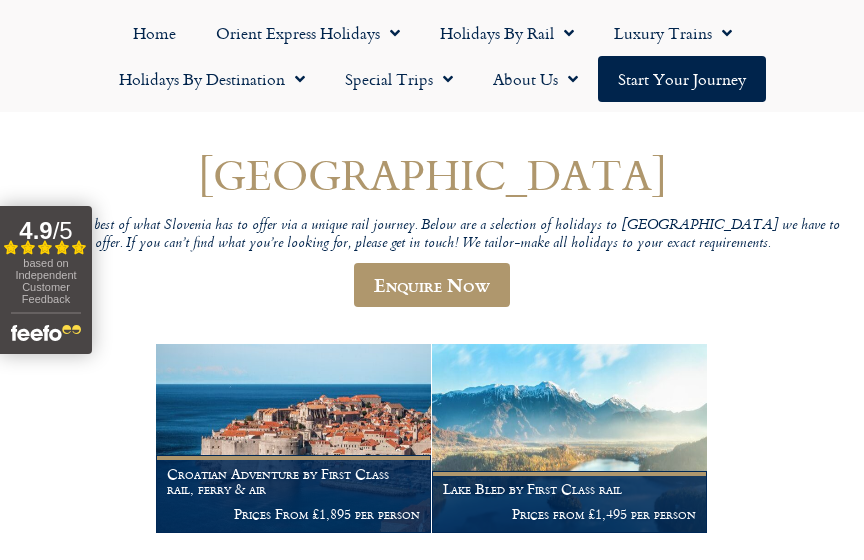click on "Holidays by Destination" 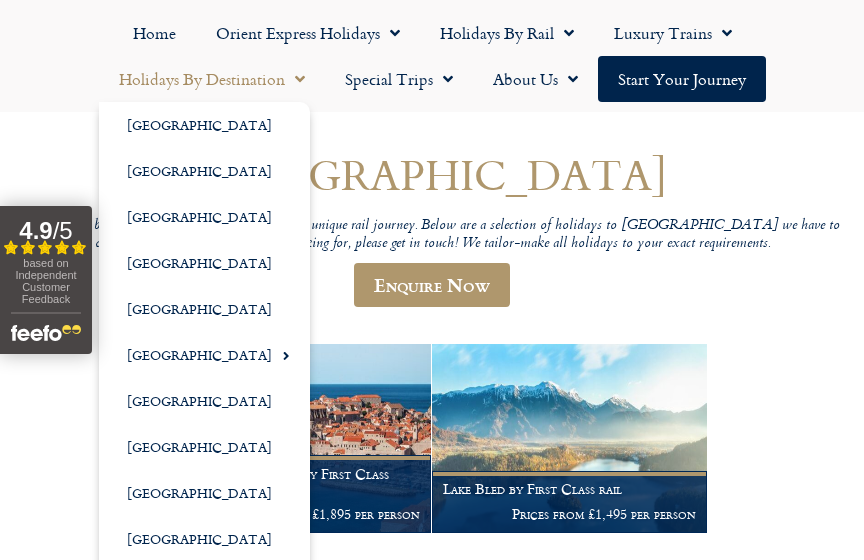click on "Holidays by Destination" 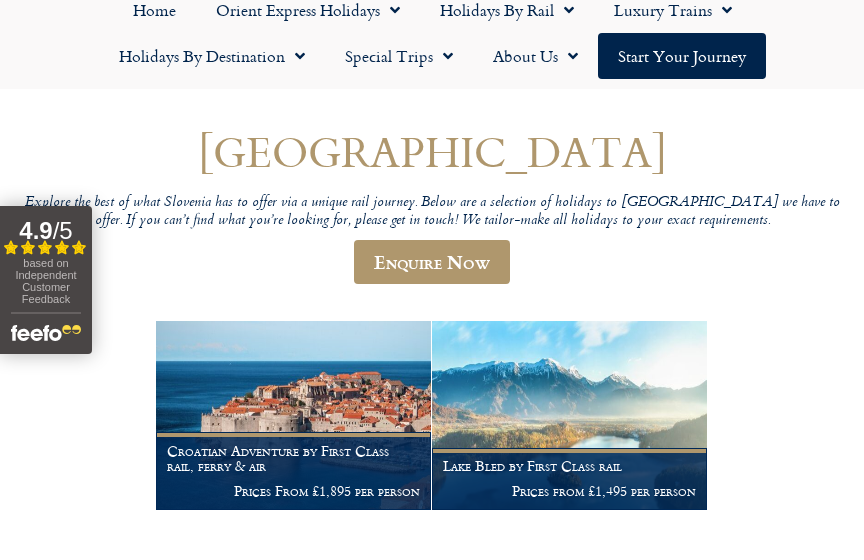 scroll, scrollTop: 180, scrollLeft: 0, axis: vertical 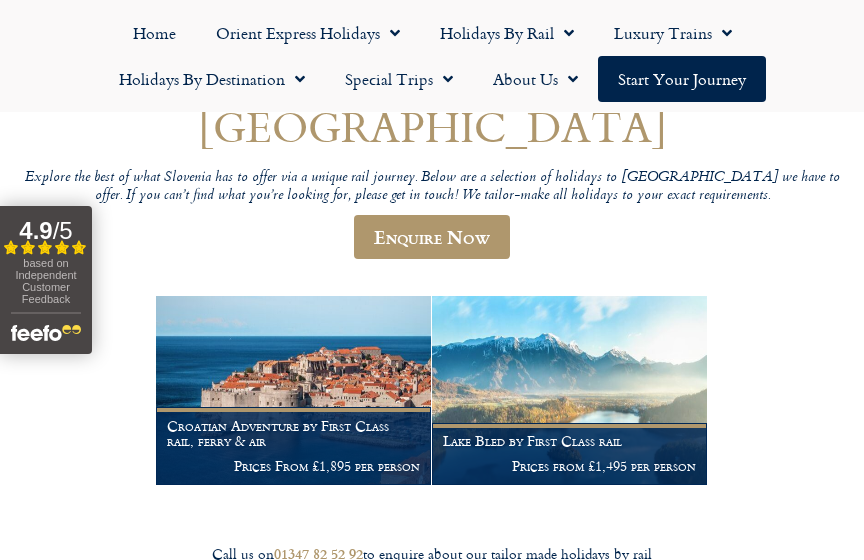 click on "Holidays by Destination" 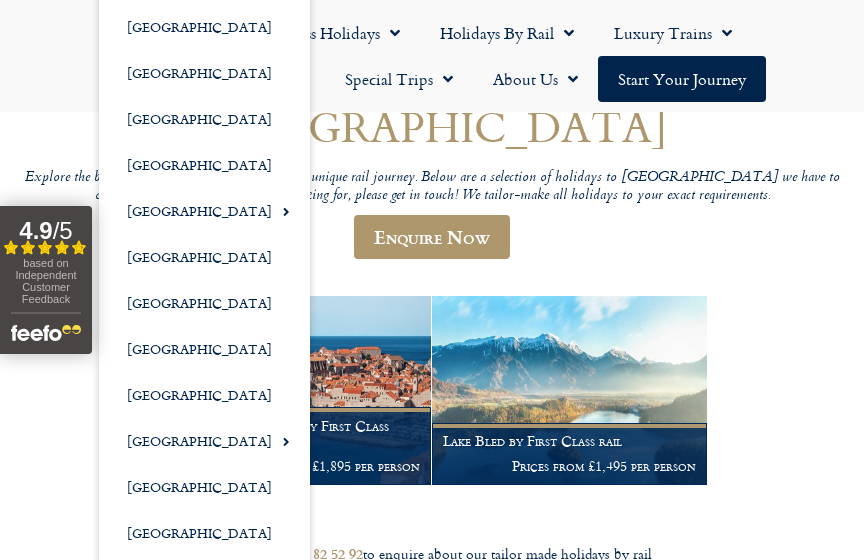 click on "[GEOGRAPHIC_DATA]" 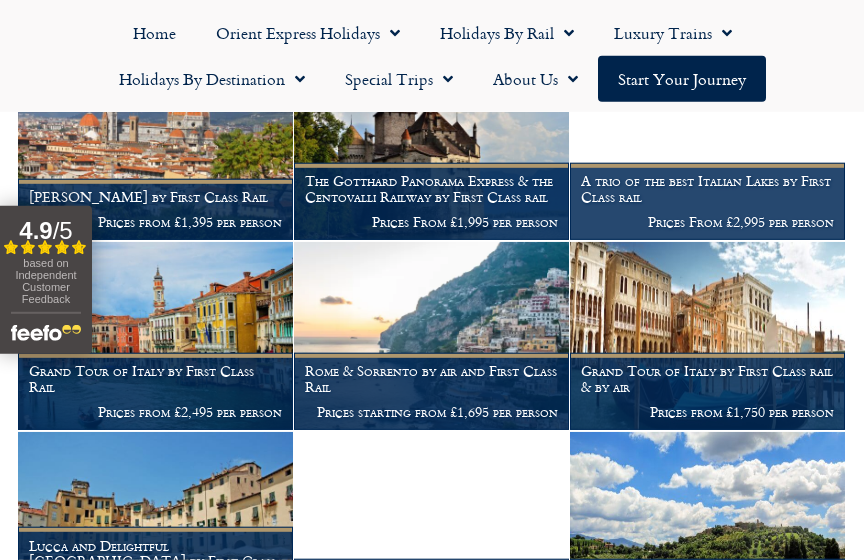 scroll, scrollTop: 1123, scrollLeft: 0, axis: vertical 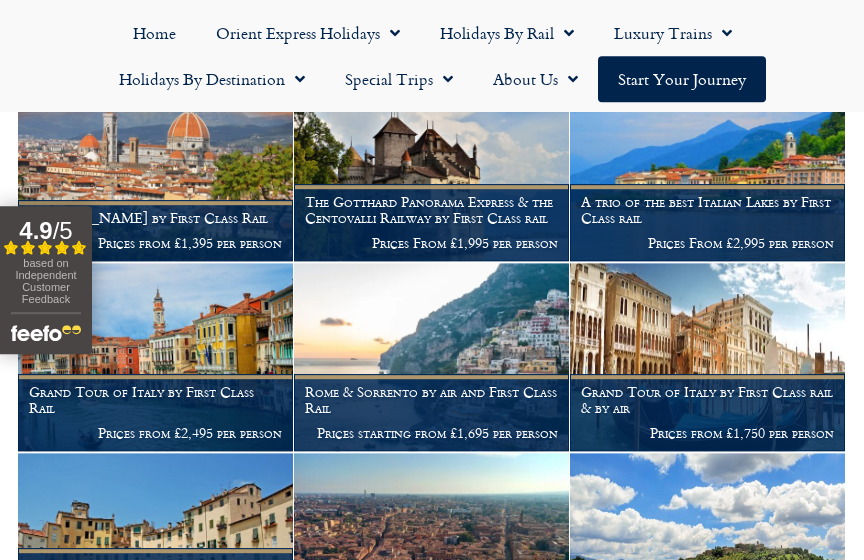 click on "Holidays by Destination" 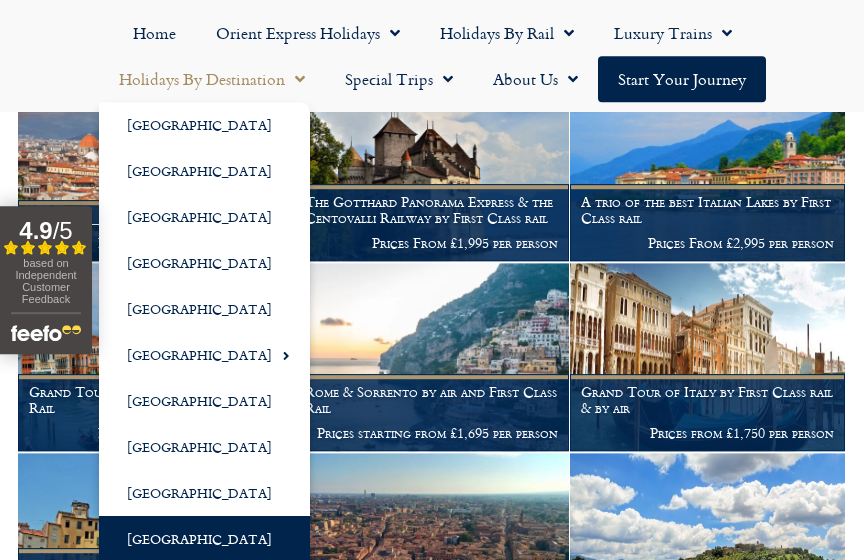 scroll, scrollTop: 1123, scrollLeft: 0, axis: vertical 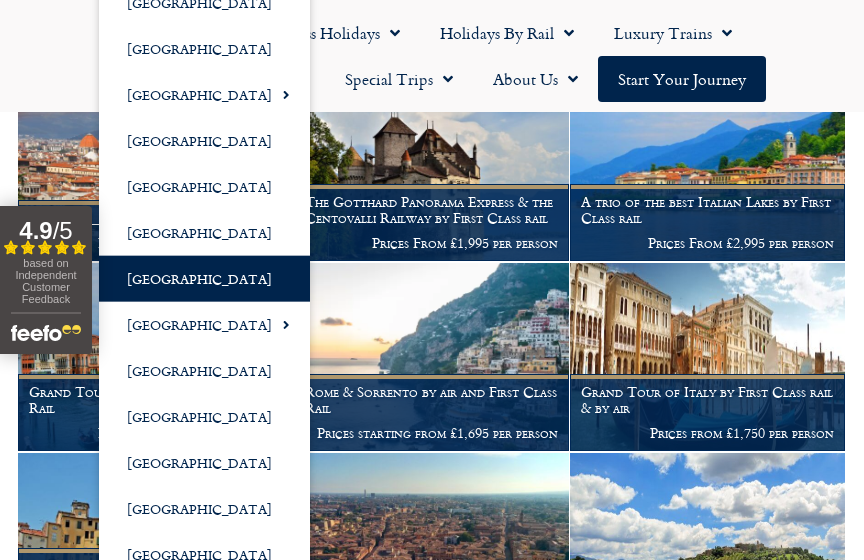 click on "[GEOGRAPHIC_DATA]" 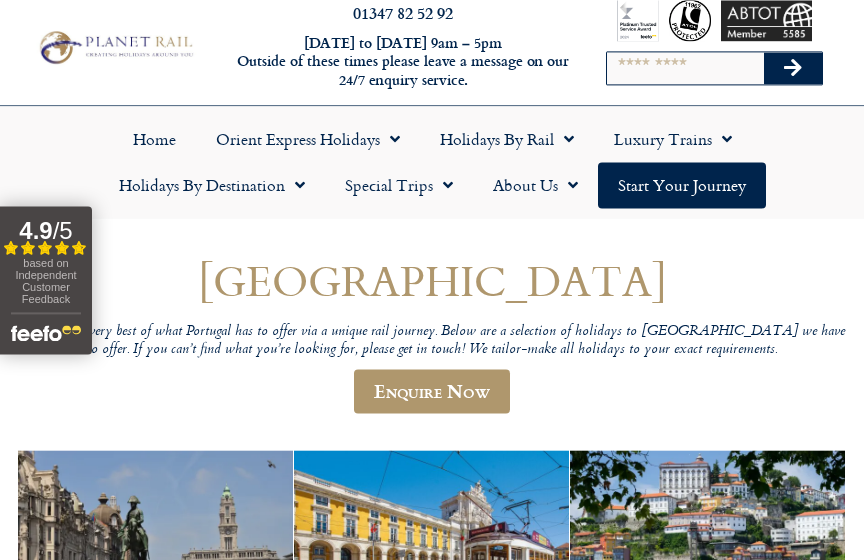 scroll, scrollTop: 0, scrollLeft: 0, axis: both 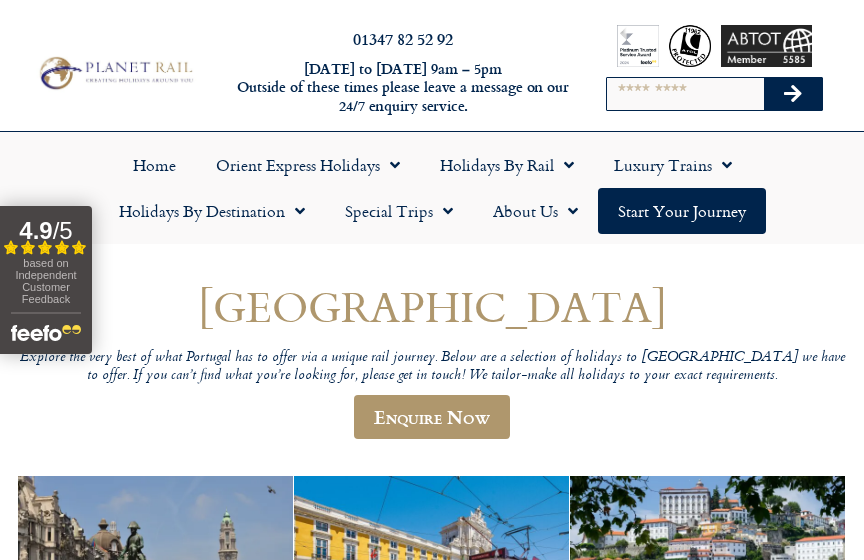 click on "About Us" 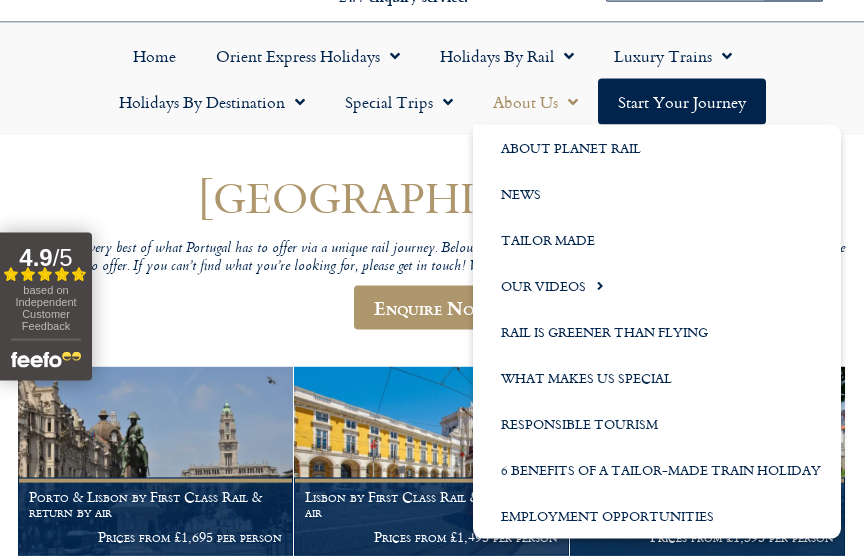 scroll, scrollTop: 110, scrollLeft: 0, axis: vertical 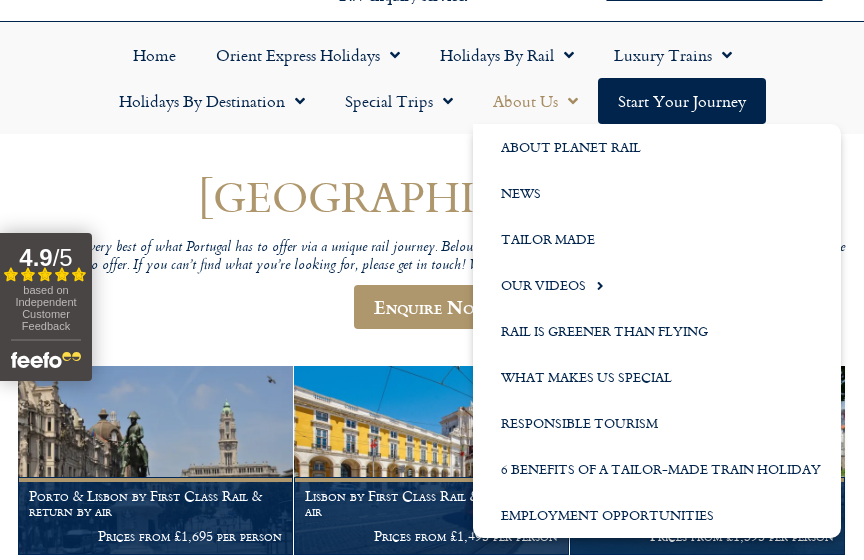 click on "News" 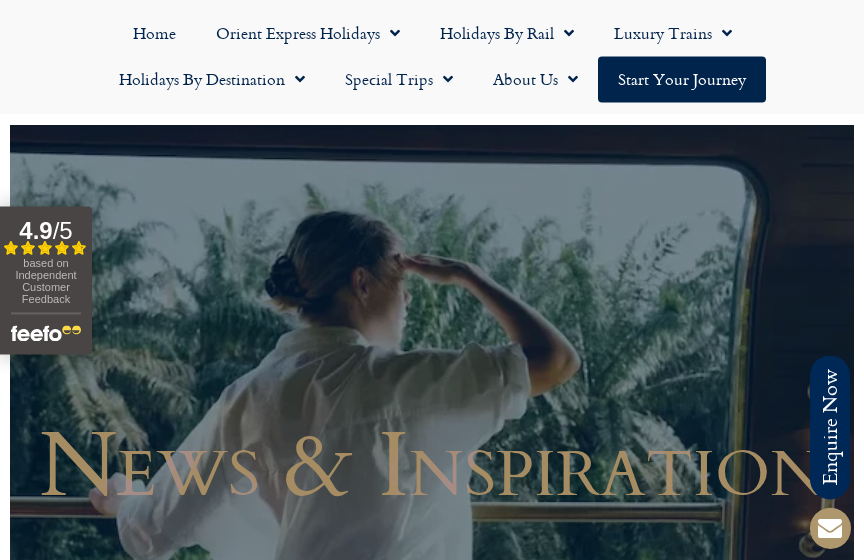 scroll, scrollTop: 203, scrollLeft: 0, axis: vertical 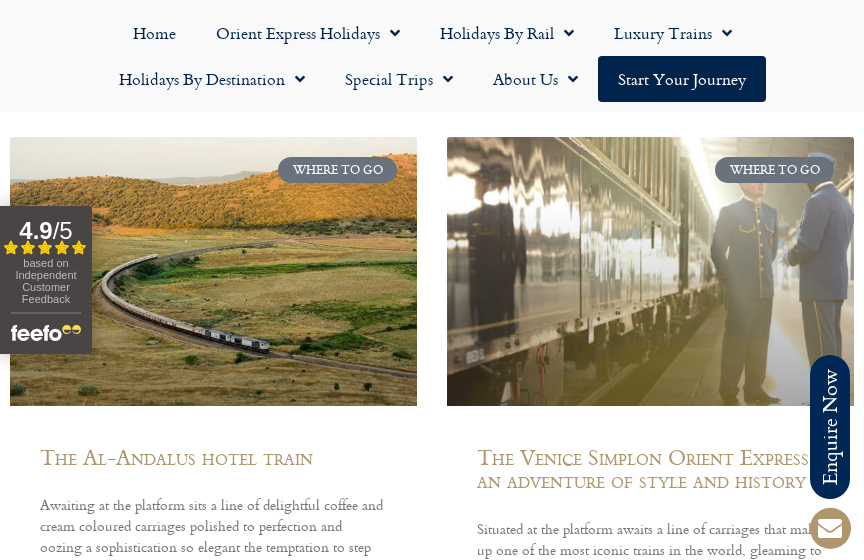click at bounding box center (650, 271) 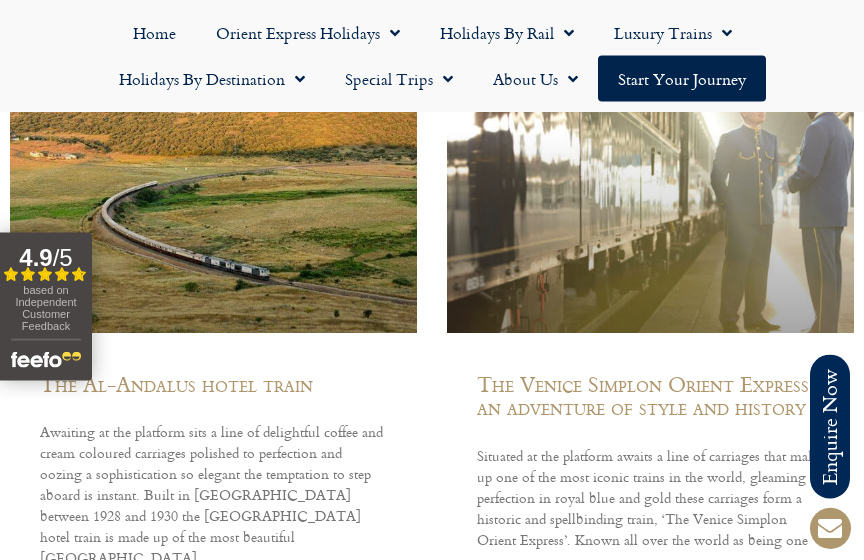 scroll, scrollTop: 3416, scrollLeft: 0, axis: vertical 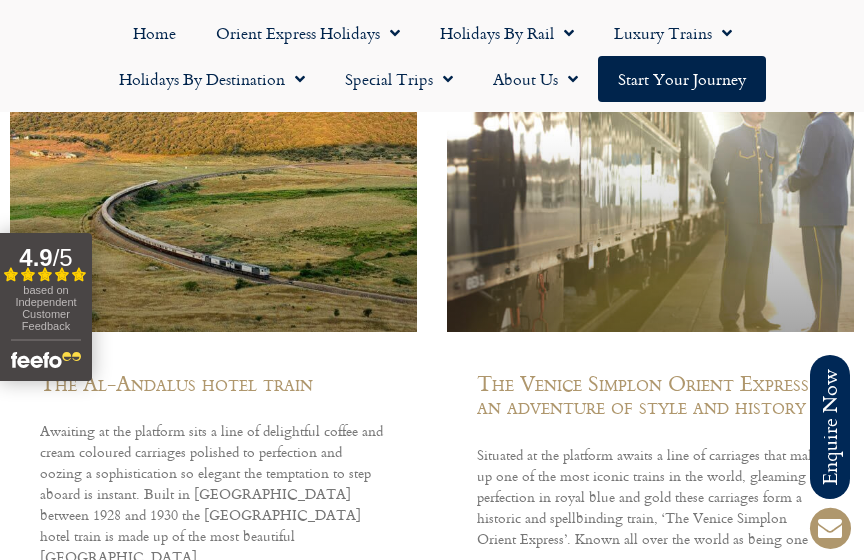 click on "Read More »" at bounding box center (80, 602) 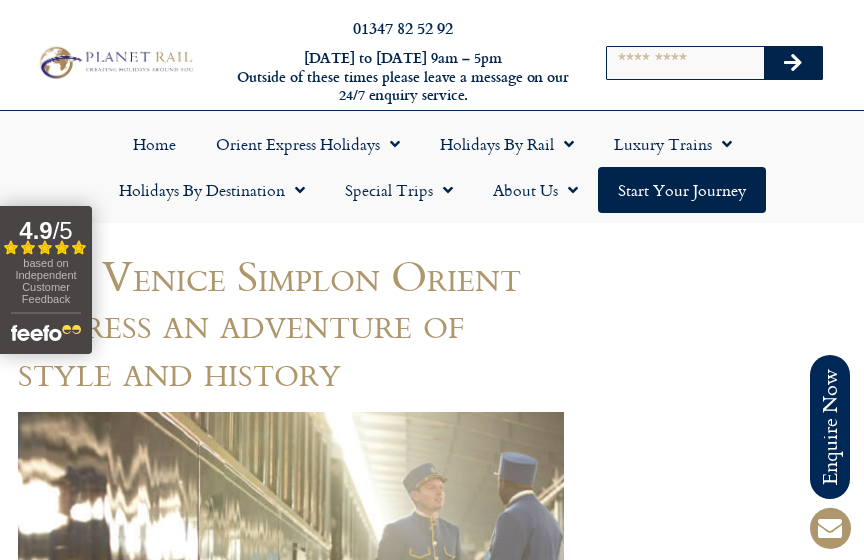 scroll, scrollTop: 0, scrollLeft: 0, axis: both 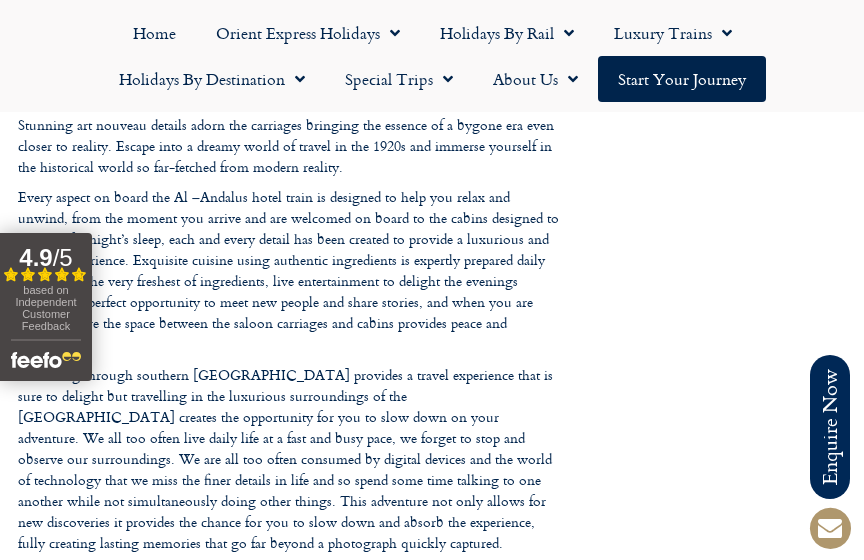 click on "Call us on  [PHONE_NUMBER]  to enquire about our tailor made holidays by rail
FURTHER INFORMATION
Insure your trip with Holiday Extras
Planet Rail on Facebook
Follow us on Twitter
Booking Conditions
Terms of Use
Privacy & Cookies
Employment Opportunities
Insure your trip with Holiday Extras
Planet Rail on Facebook
Follow us on Twitter
Booking Conditions
Terms of Use
Privacy & Cookies
Employment Opportunities
ARTICLES
Art at the [GEOGRAPHIC_DATA] in [GEOGRAPHIC_DATA]" at bounding box center [432, 220] 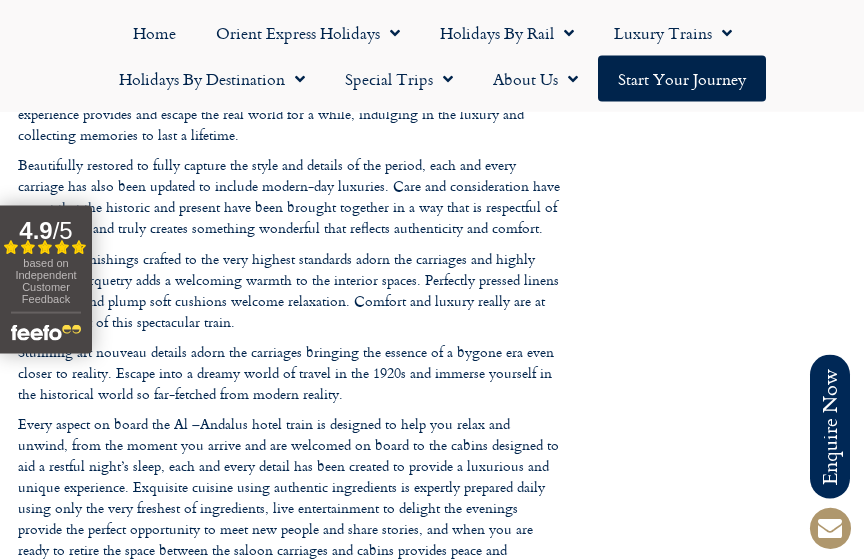 click on "Holidays by Destination" 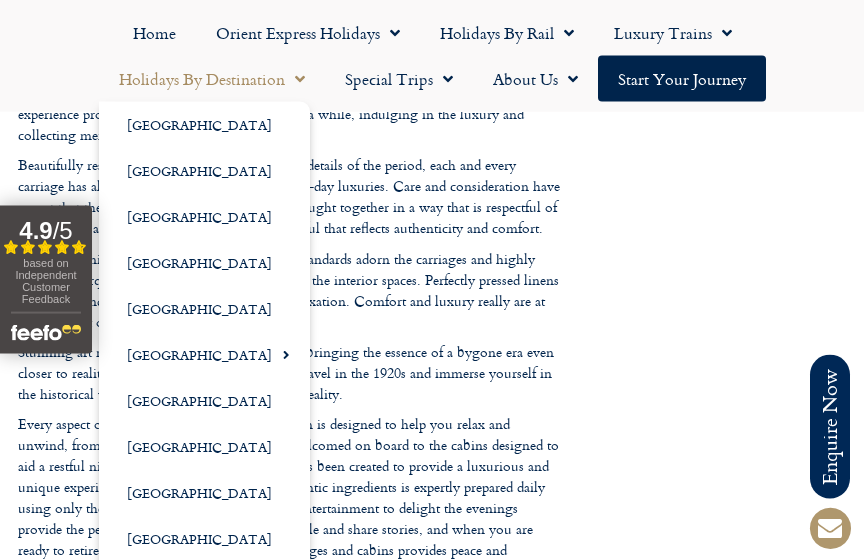 scroll, scrollTop: 859, scrollLeft: 0, axis: vertical 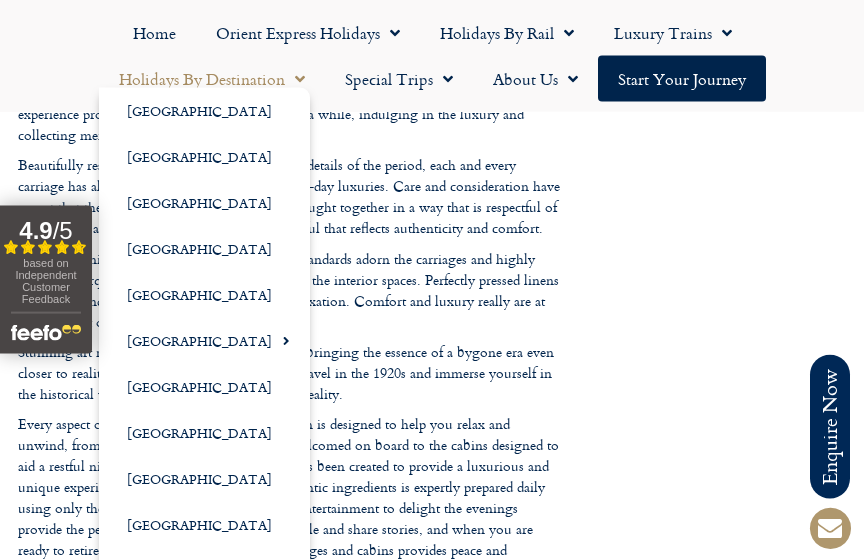 click on "[GEOGRAPHIC_DATA]" 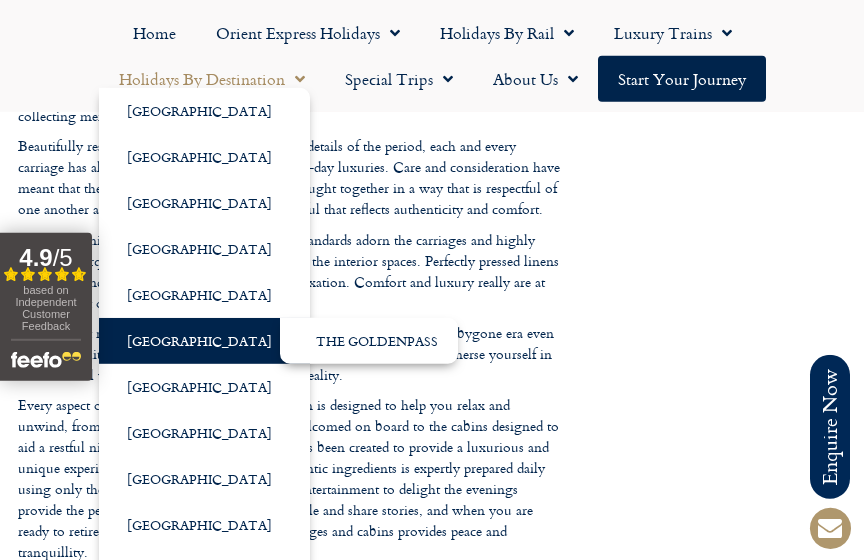 click on "The GoldenPass" 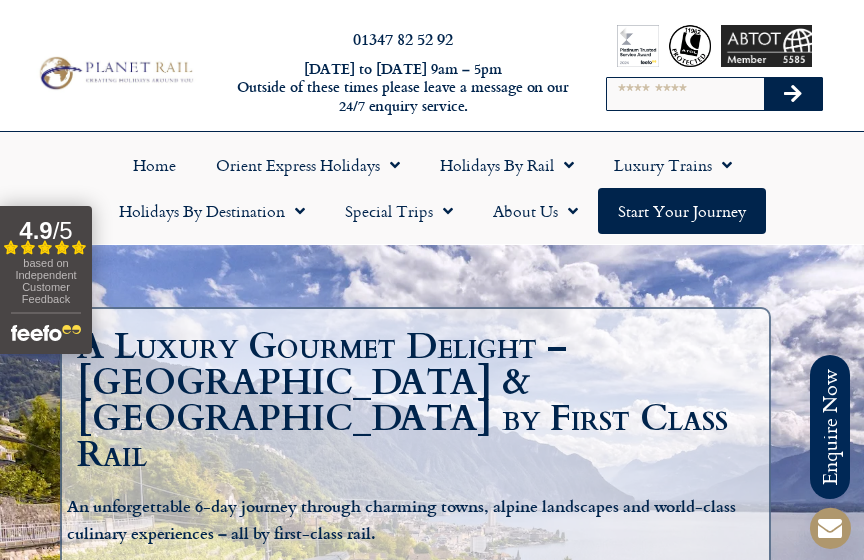 scroll, scrollTop: 0, scrollLeft: 0, axis: both 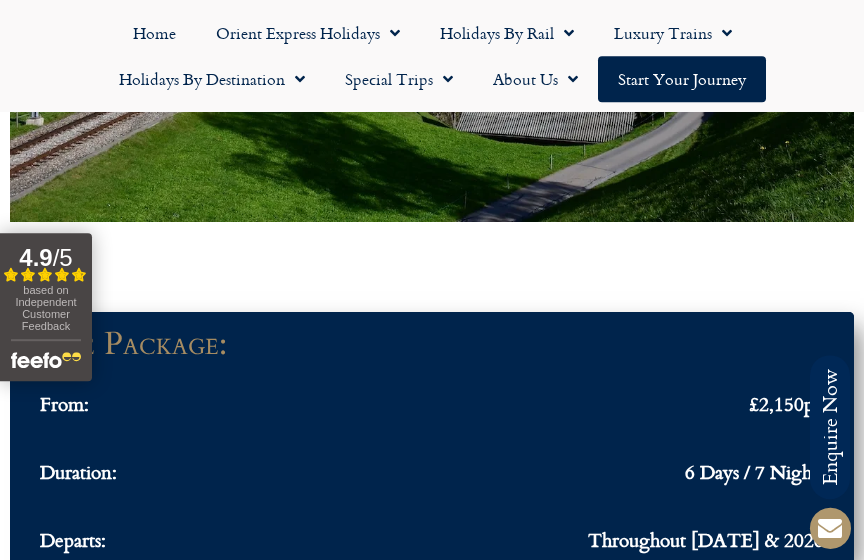 click on "Holidays by Rail" 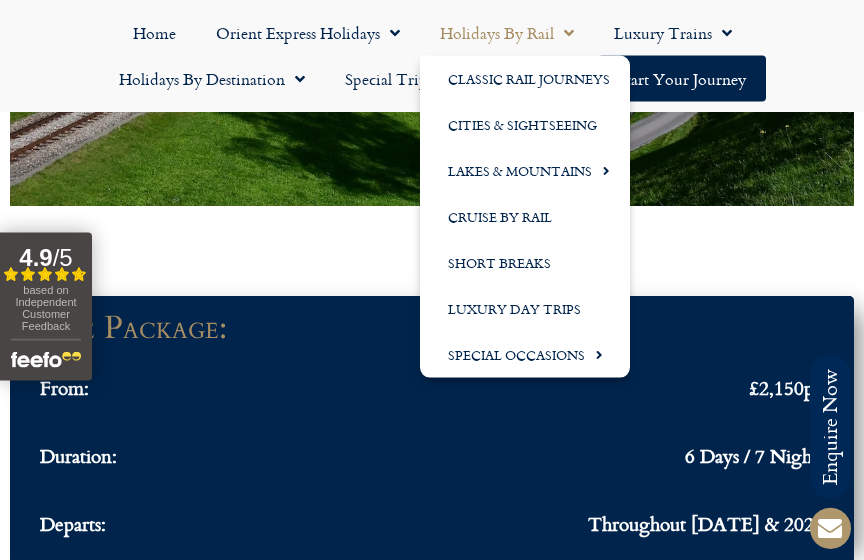 scroll, scrollTop: 1552, scrollLeft: 0, axis: vertical 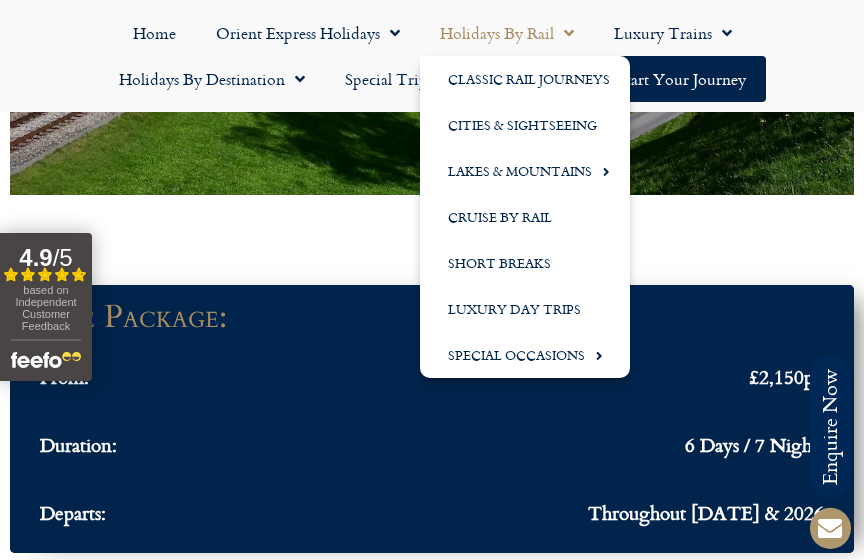 click on "Short Breaks" 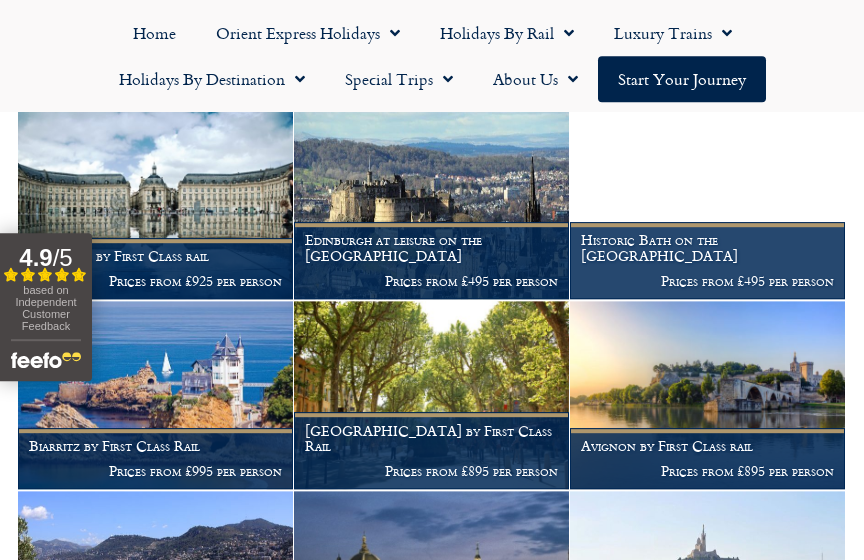 scroll, scrollTop: 1553, scrollLeft: 0, axis: vertical 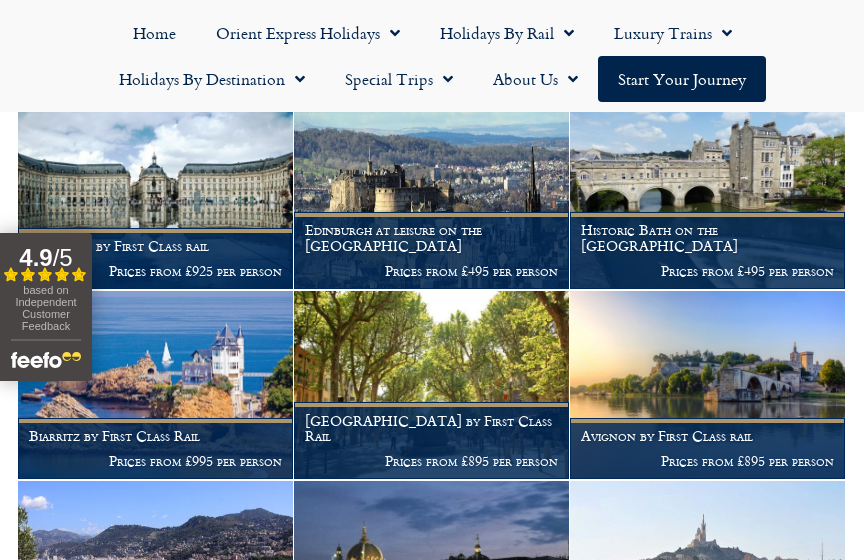 click on "[GEOGRAPHIC_DATA] by First Class Rail" at bounding box center (431, 429) 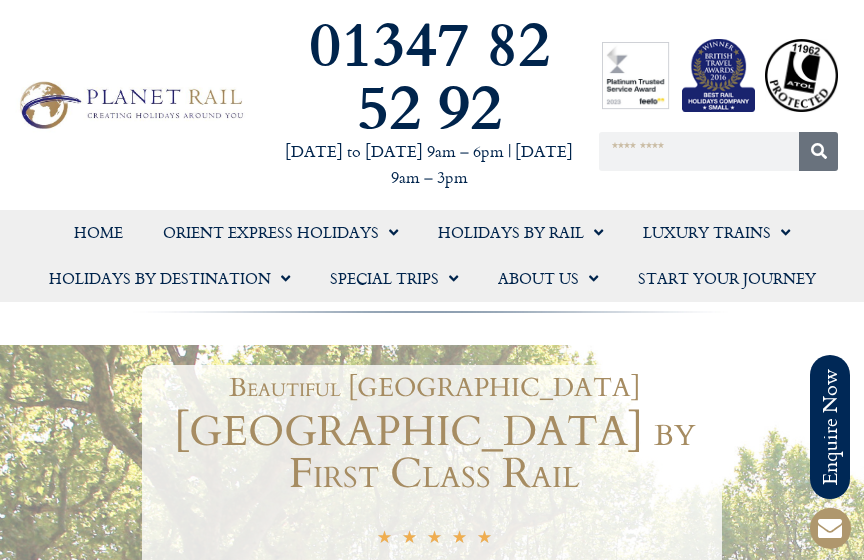 scroll, scrollTop: 32, scrollLeft: 0, axis: vertical 